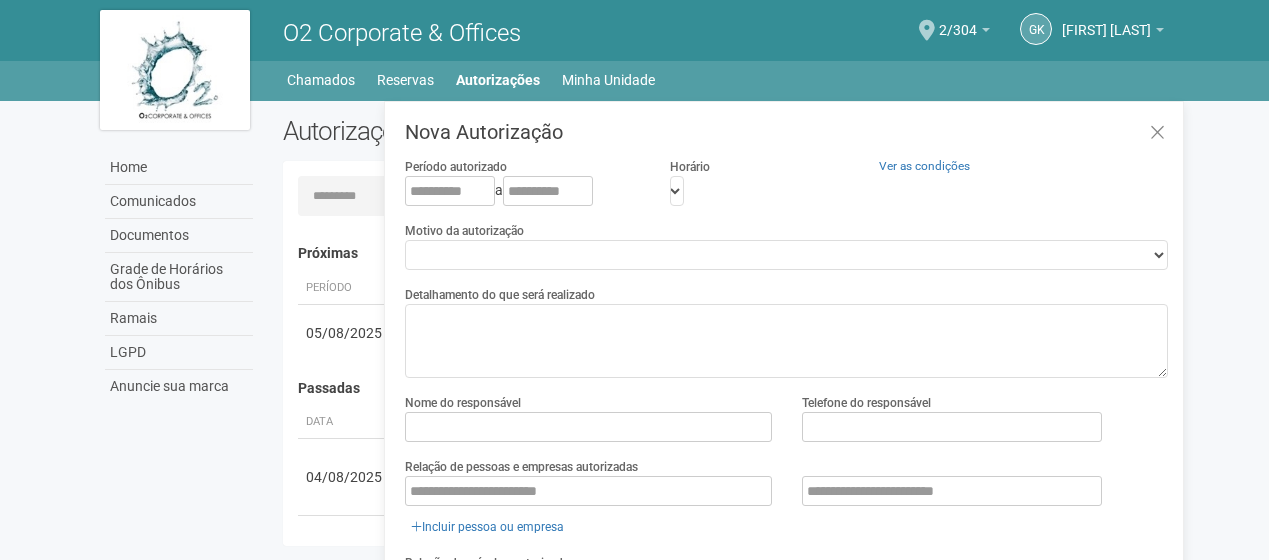 scroll, scrollTop: 31, scrollLeft: 0, axis: vertical 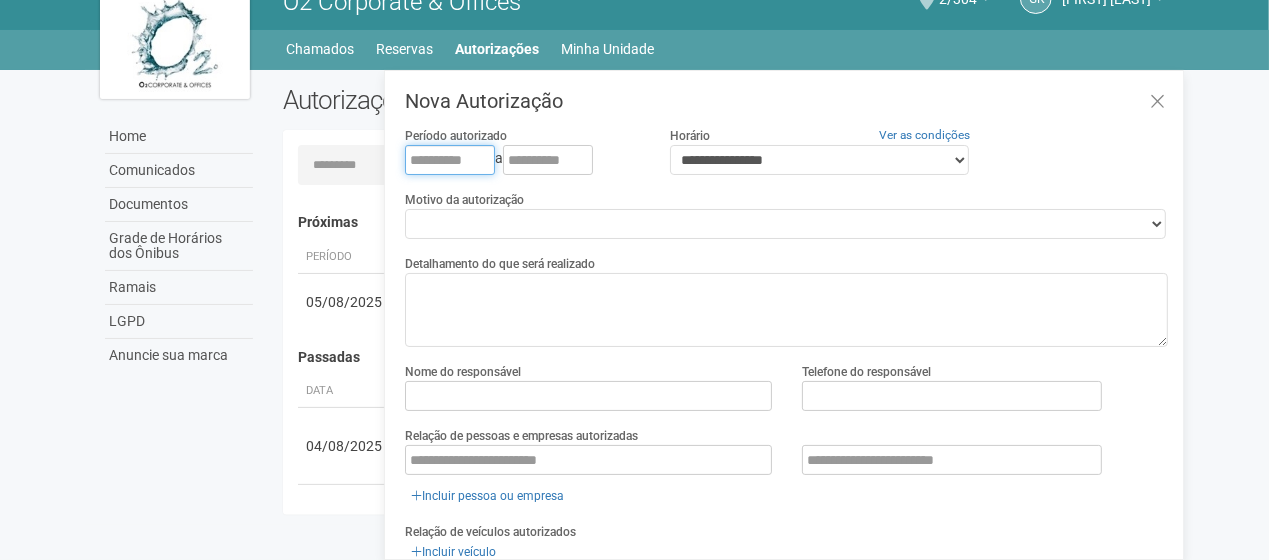 click at bounding box center (450, 160) 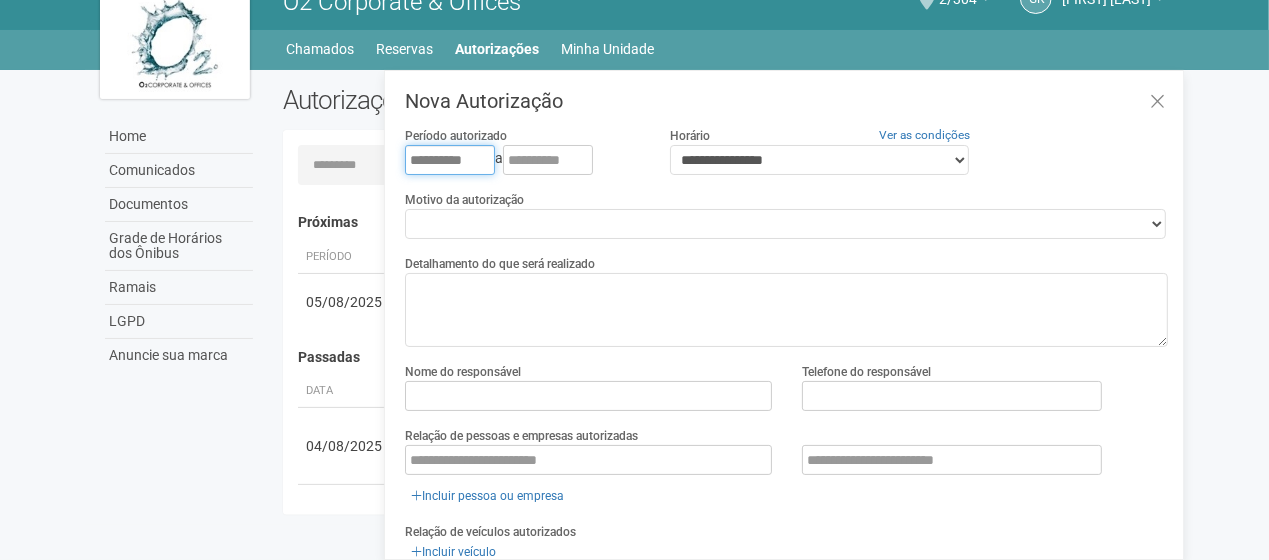 type on "**********" 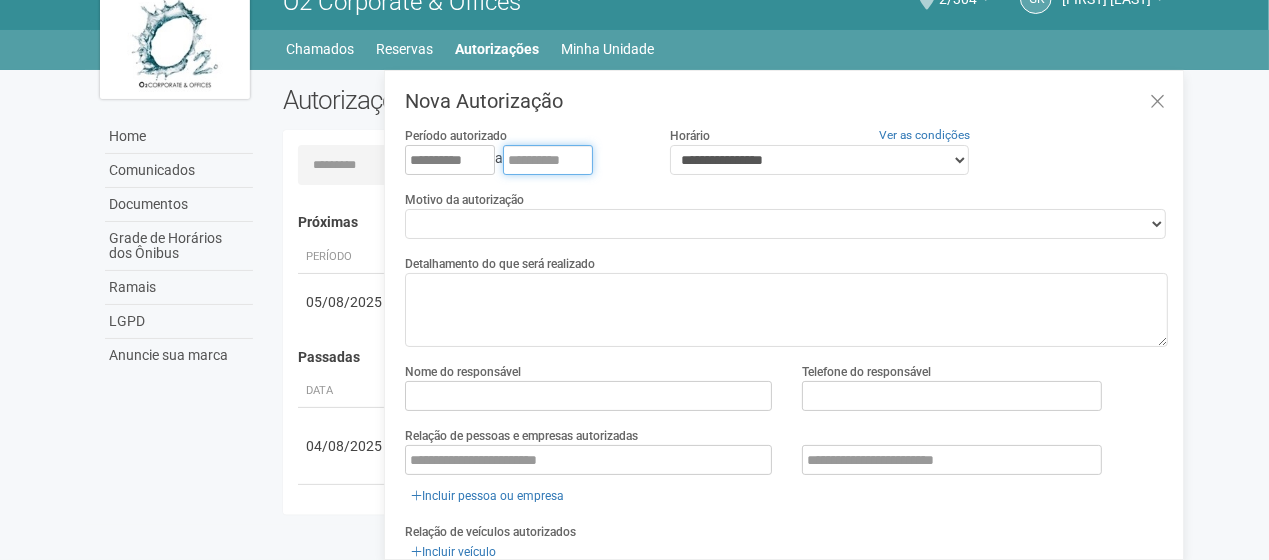 click at bounding box center [548, 160] 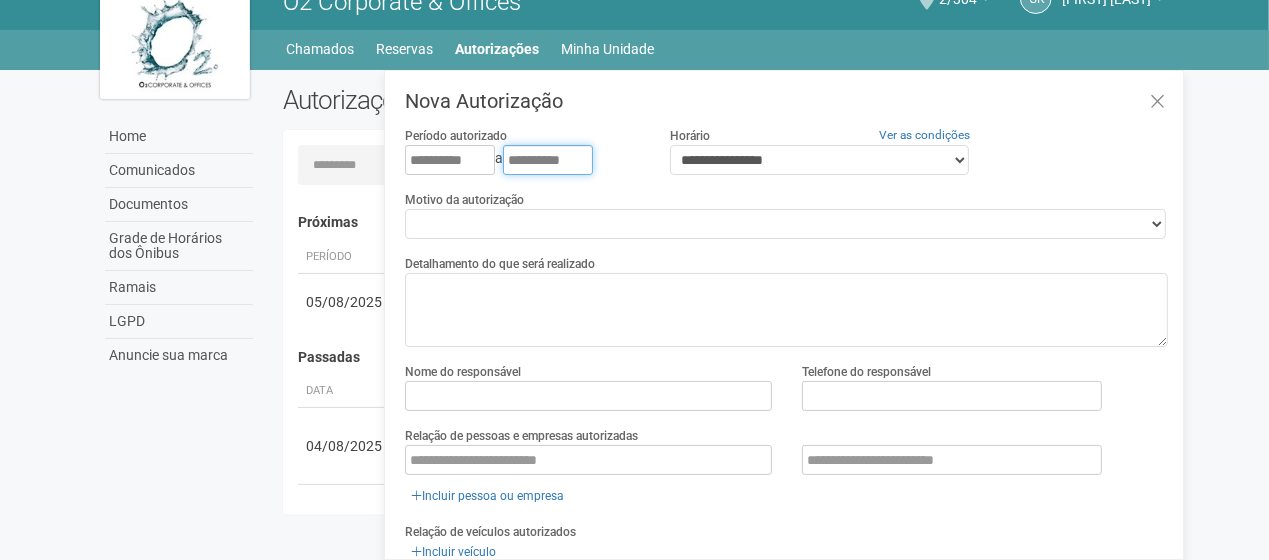 type on "**********" 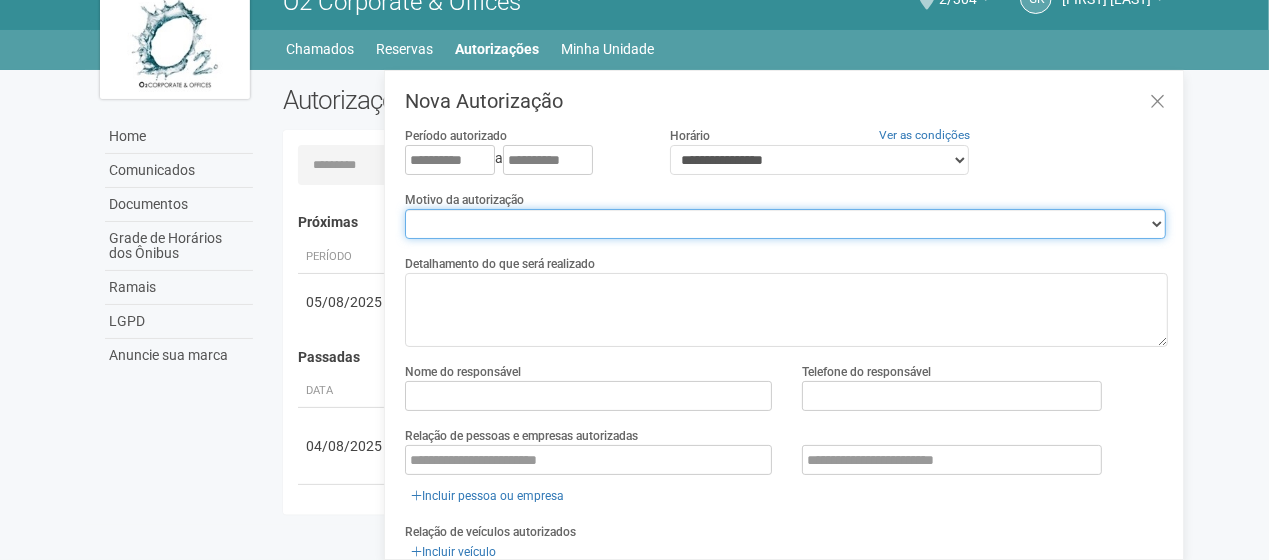 click on "**********" at bounding box center (785, 224) 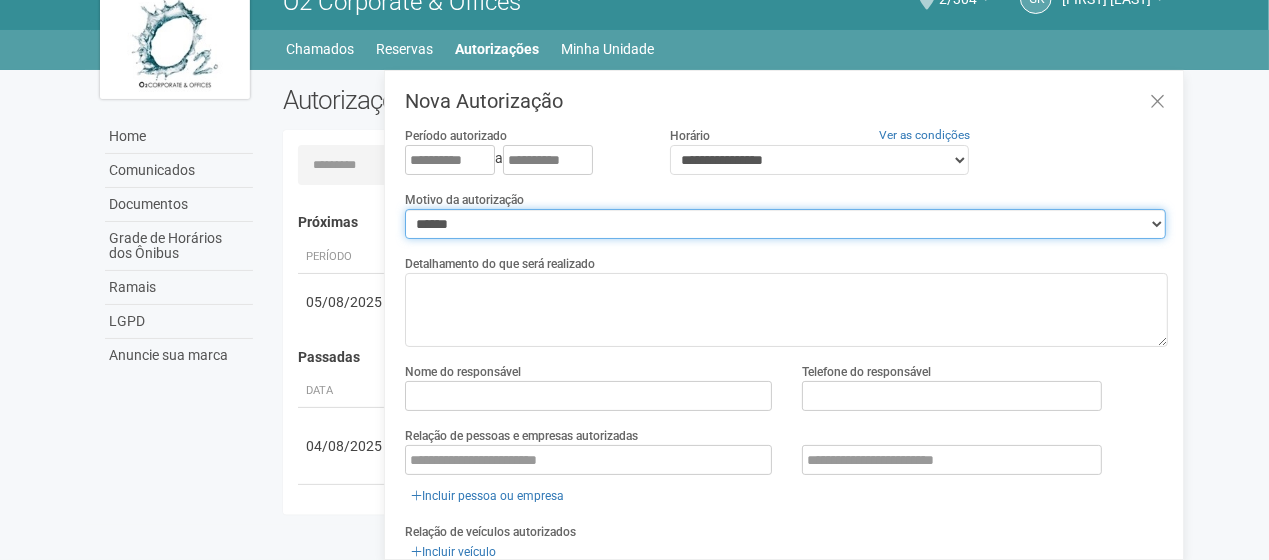click on "**********" at bounding box center [785, 224] 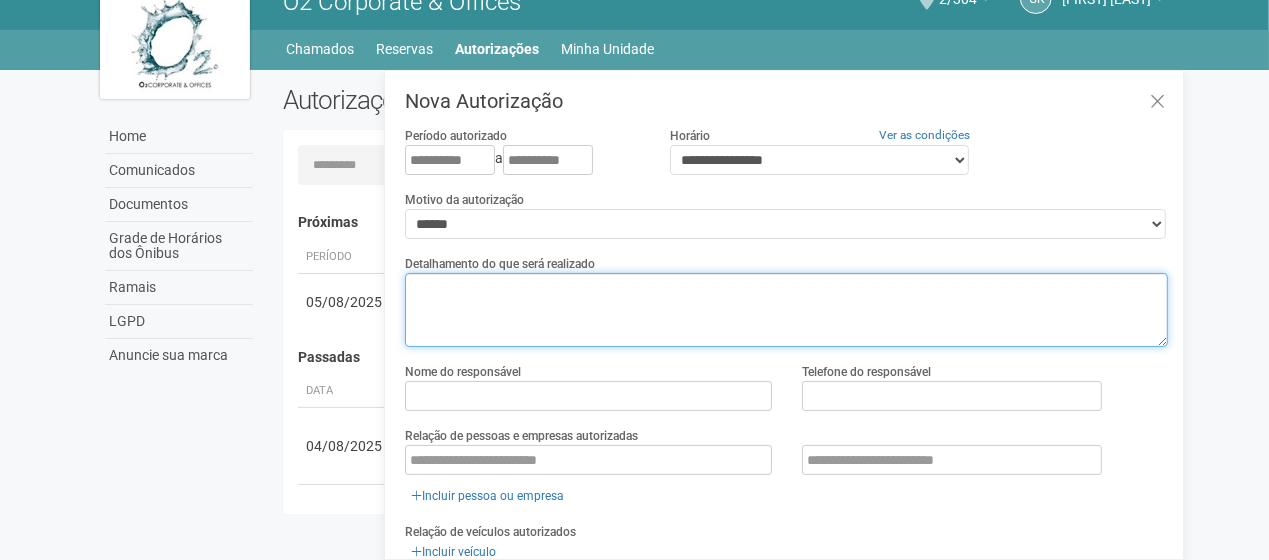 click at bounding box center (786, 310) 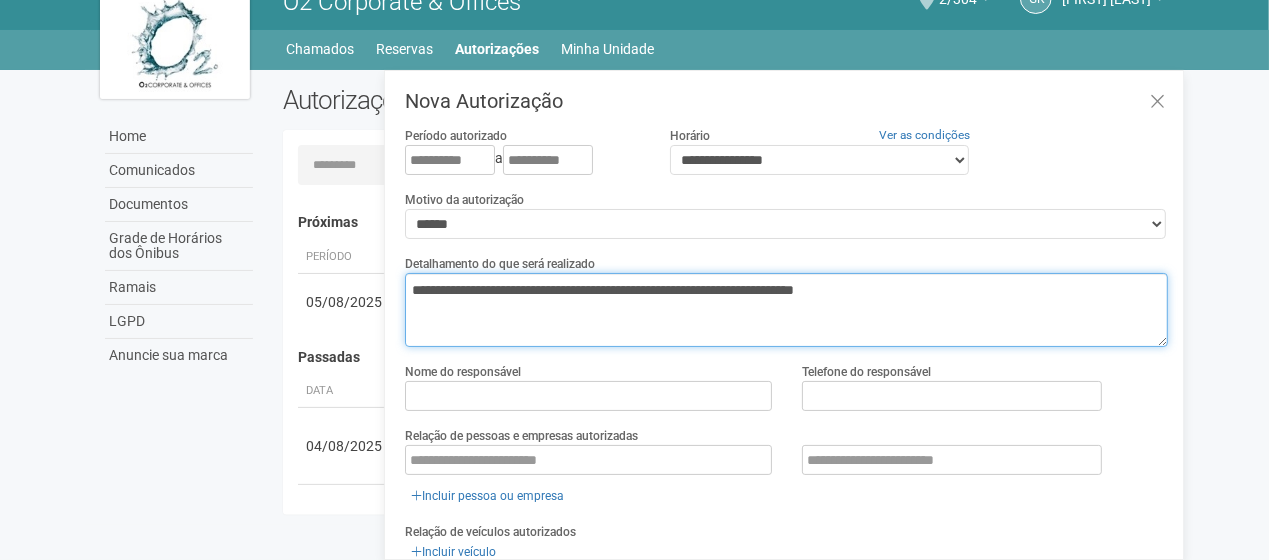 type on "**********" 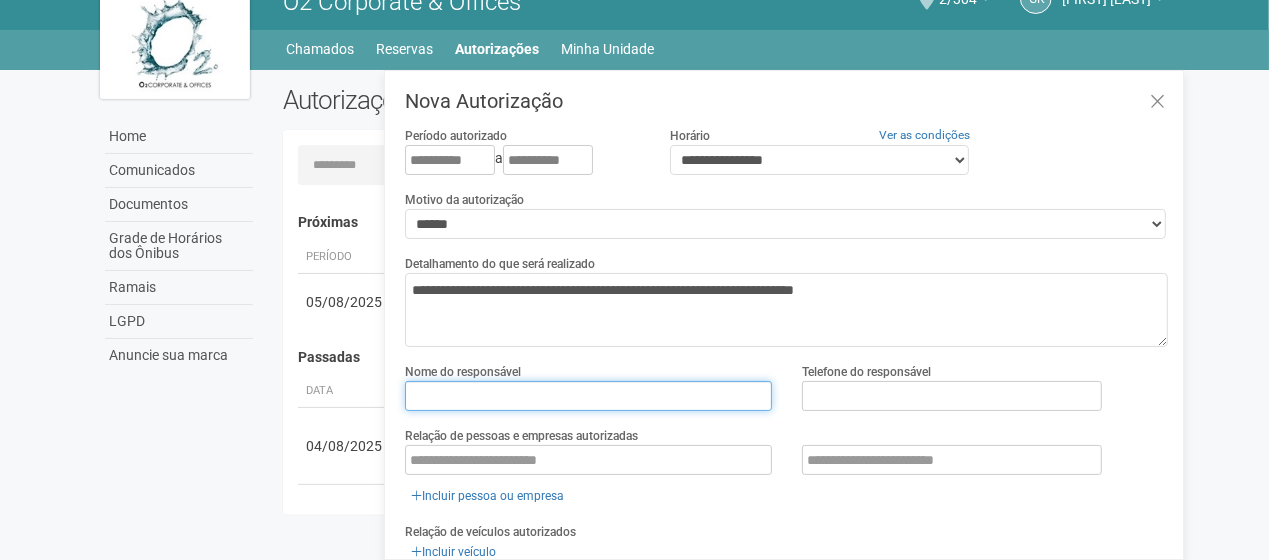 click at bounding box center [588, 396] 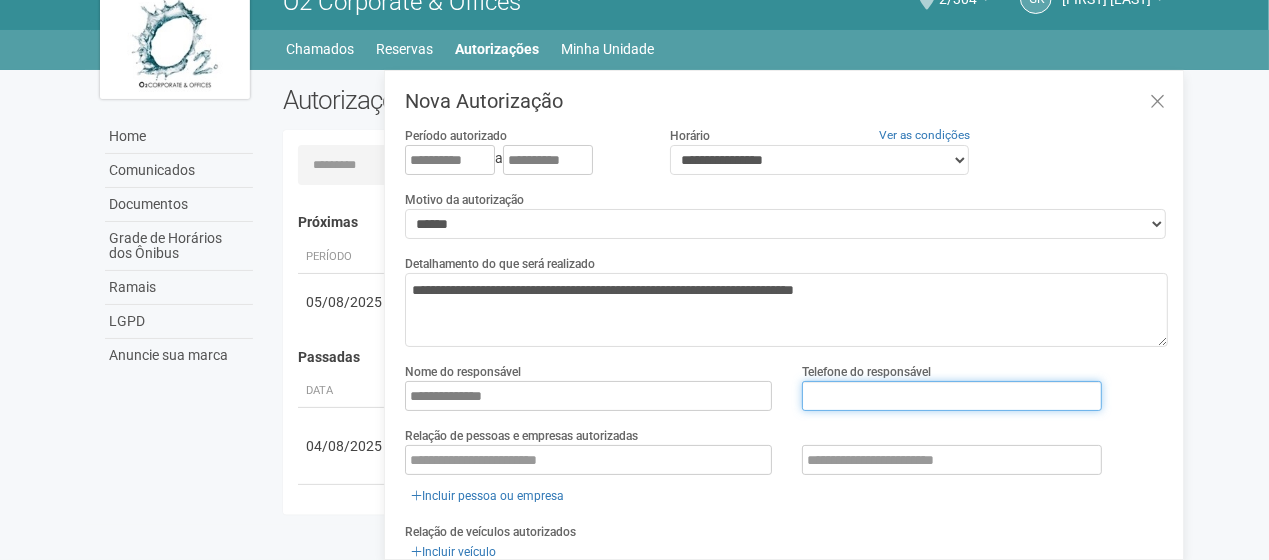 type on "*********" 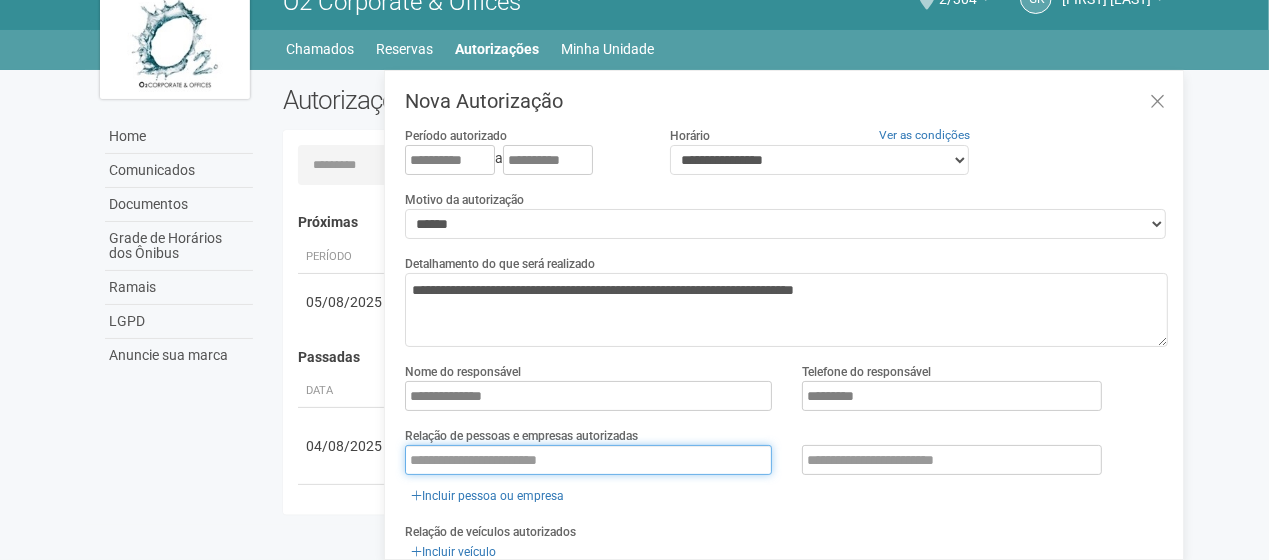 type on "**********" 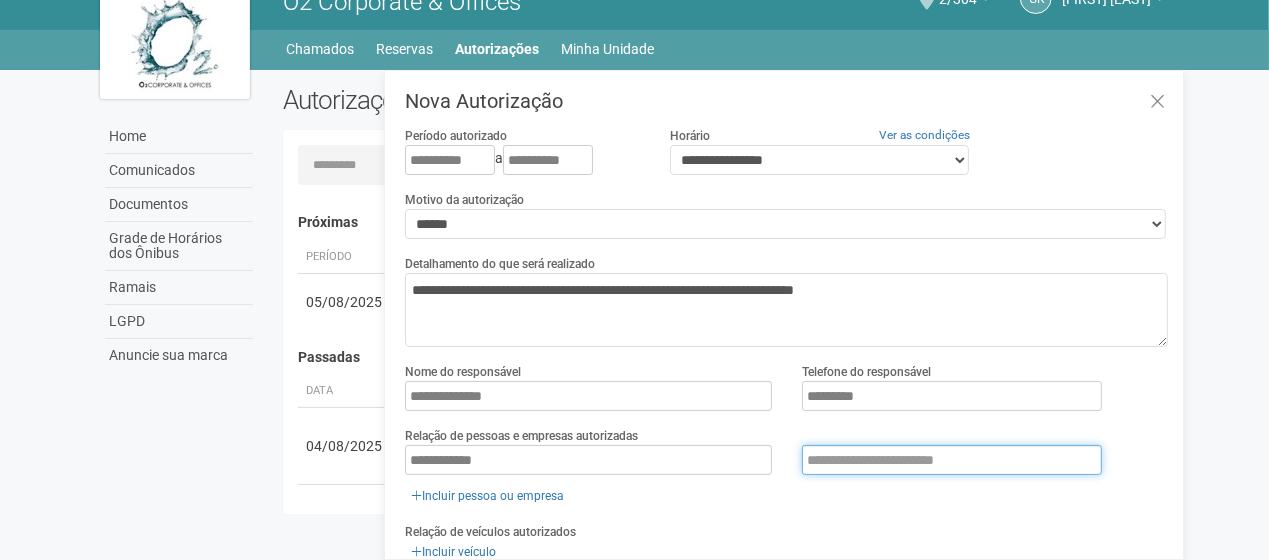 type on "**********" 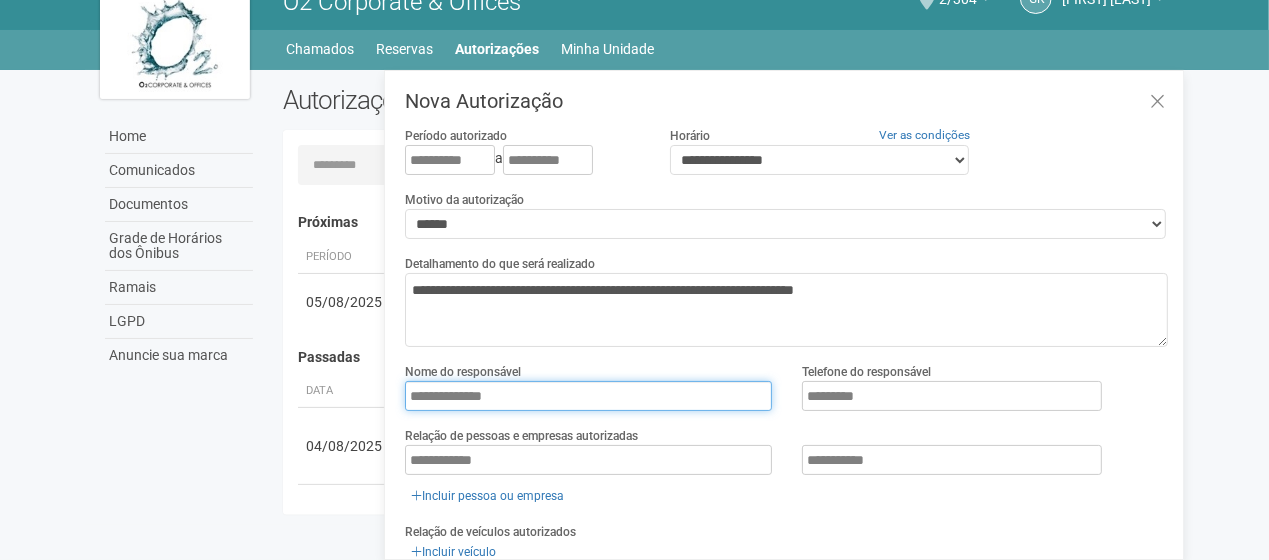 drag, startPoint x: 506, startPoint y: 396, endPoint x: 19, endPoint y: 515, distance: 501.32825 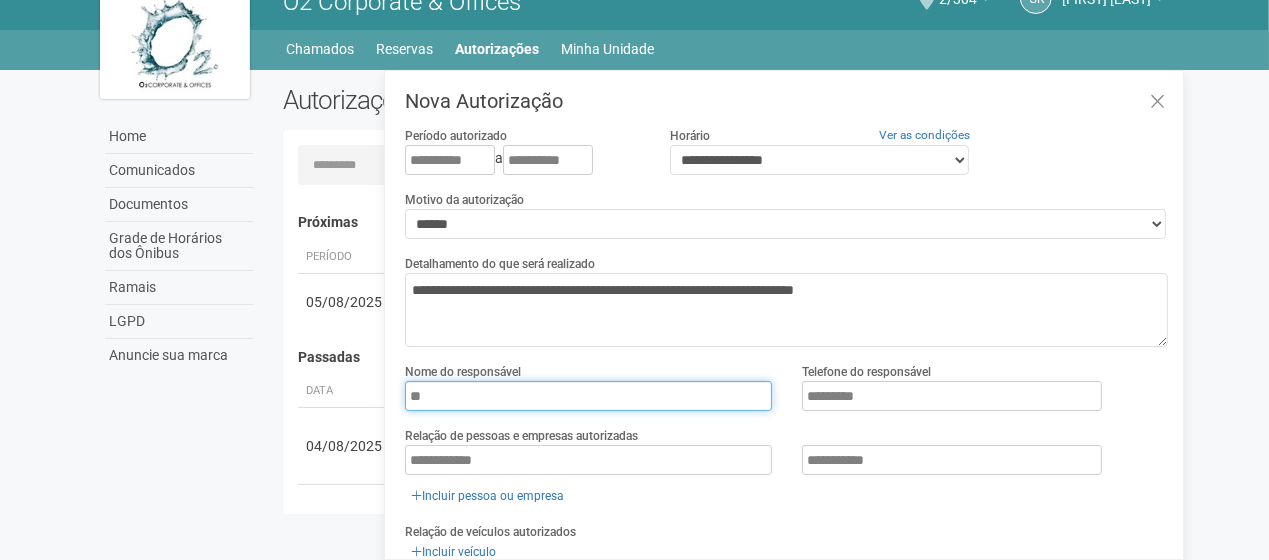type on "**********" 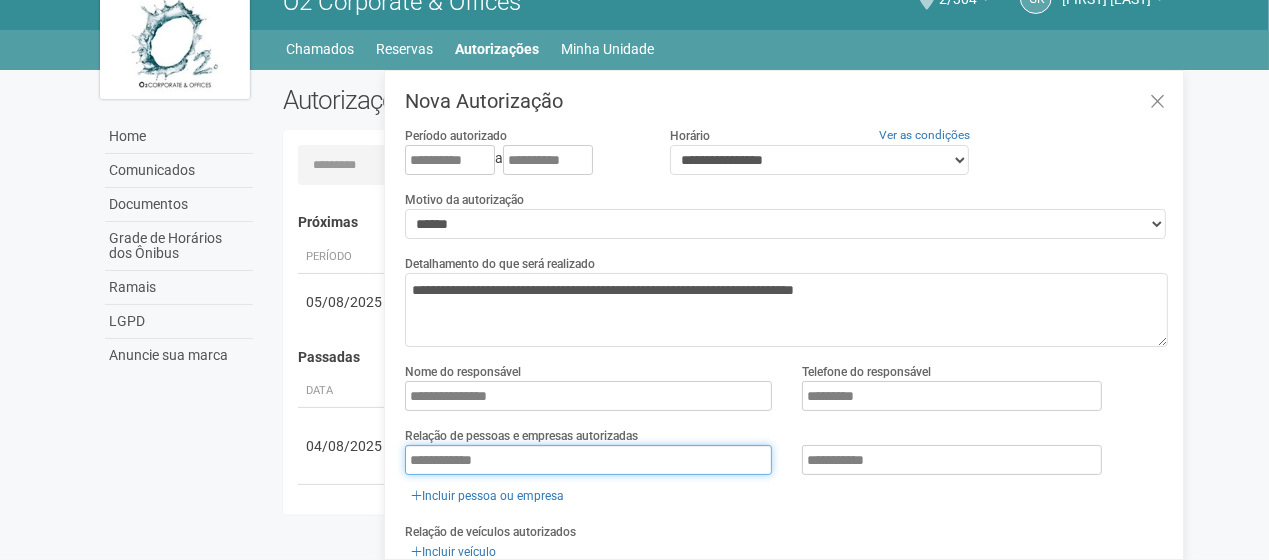 drag, startPoint x: 519, startPoint y: 461, endPoint x: 156, endPoint y: 568, distance: 378.44153 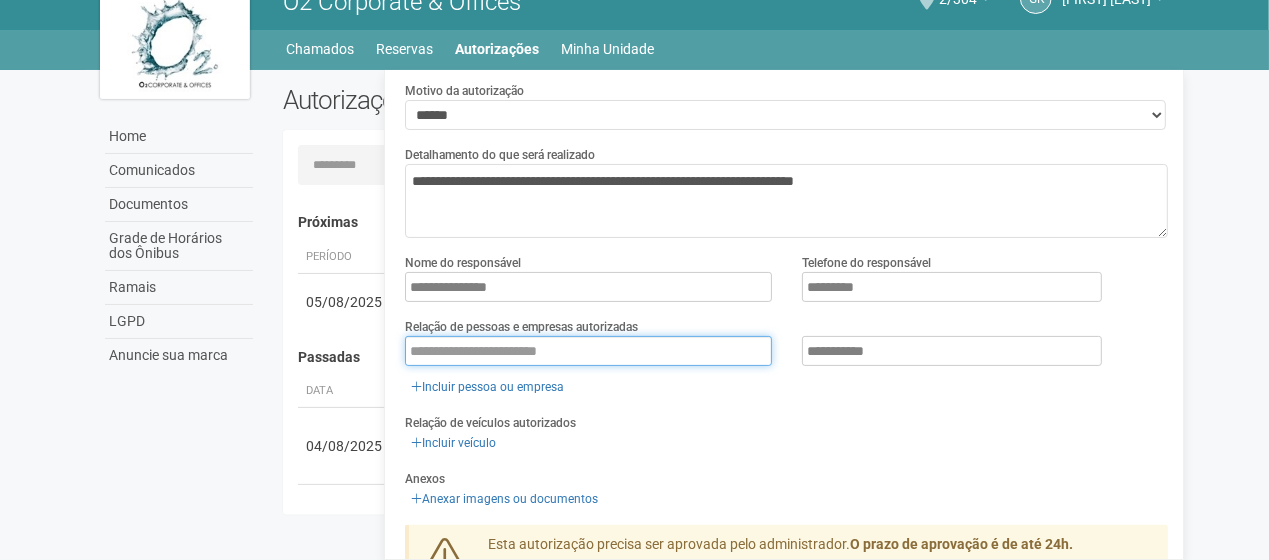type 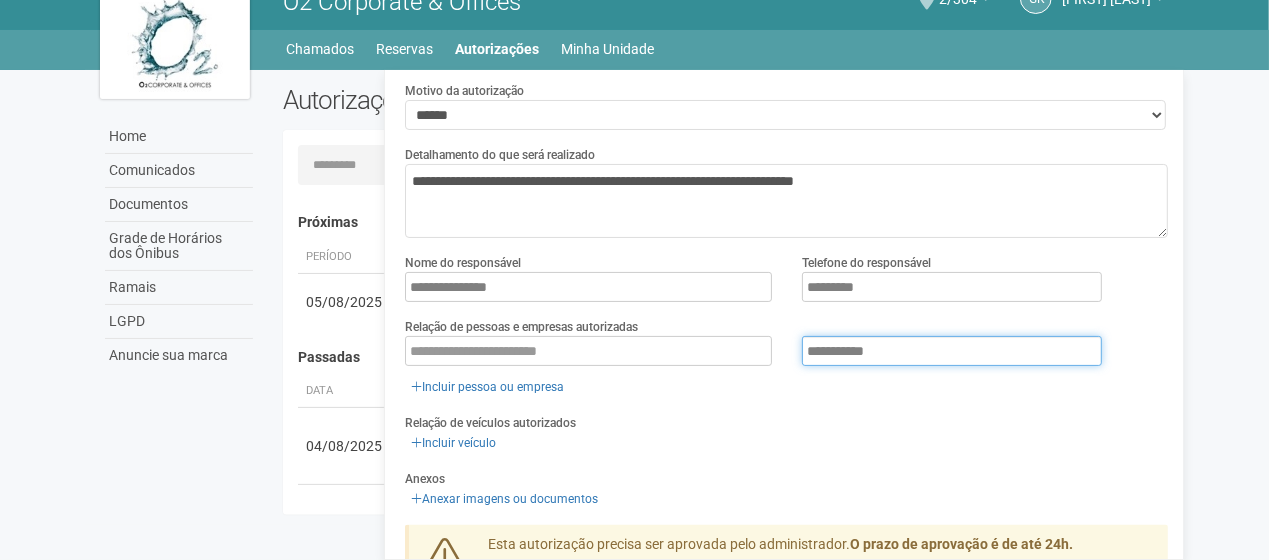 drag, startPoint x: 904, startPoint y: 355, endPoint x: 650, endPoint y: 400, distance: 257.9554 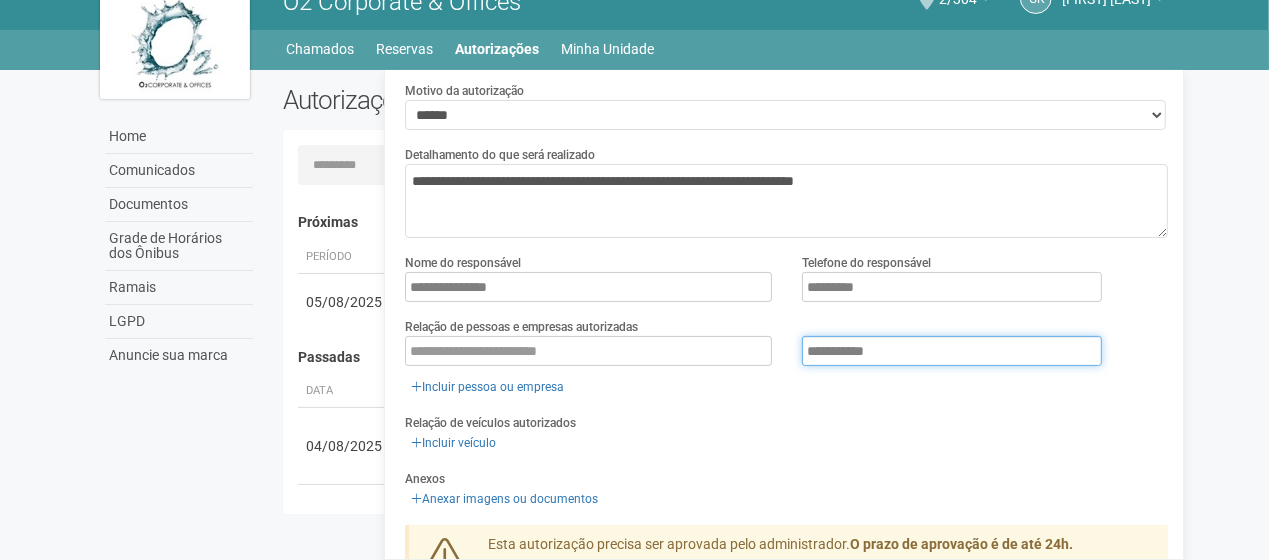 click on "**********" at bounding box center (786, 331) 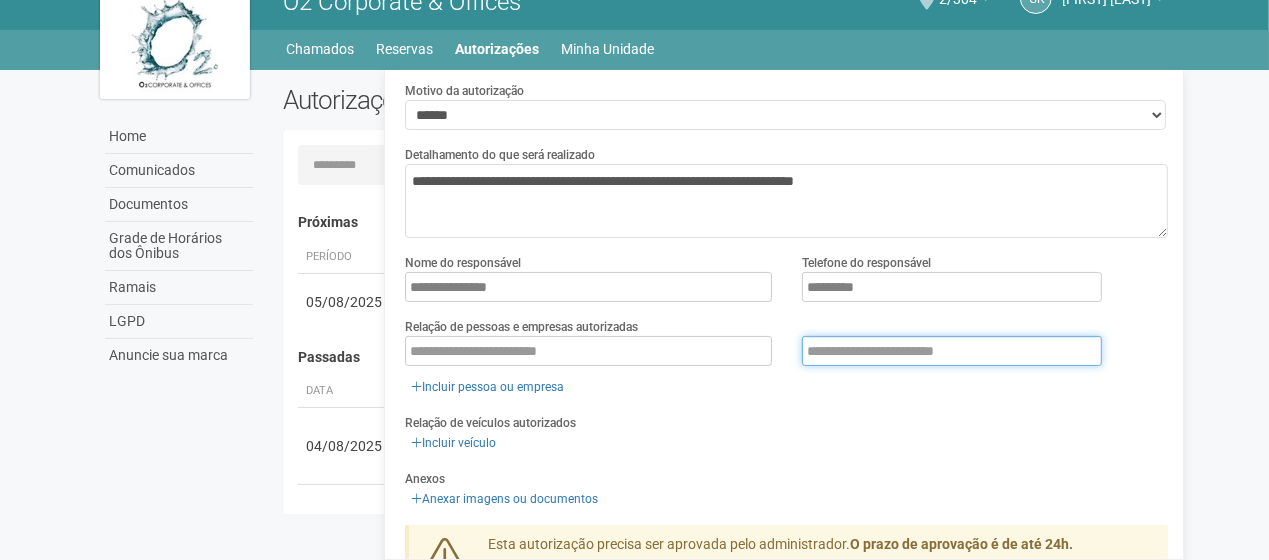 type 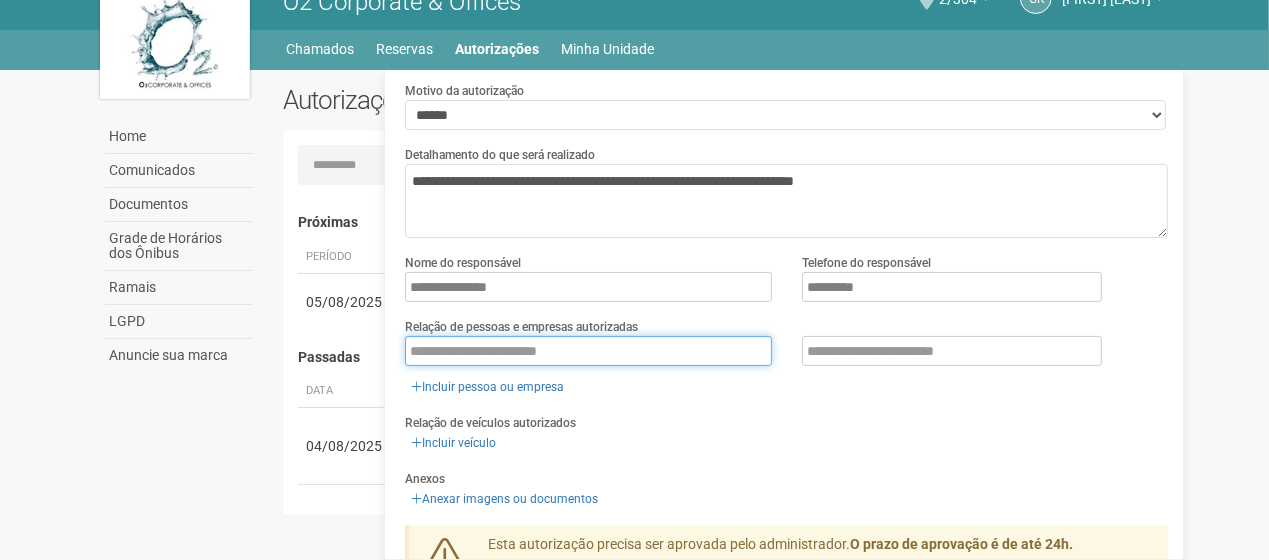 click at bounding box center [588, 351] 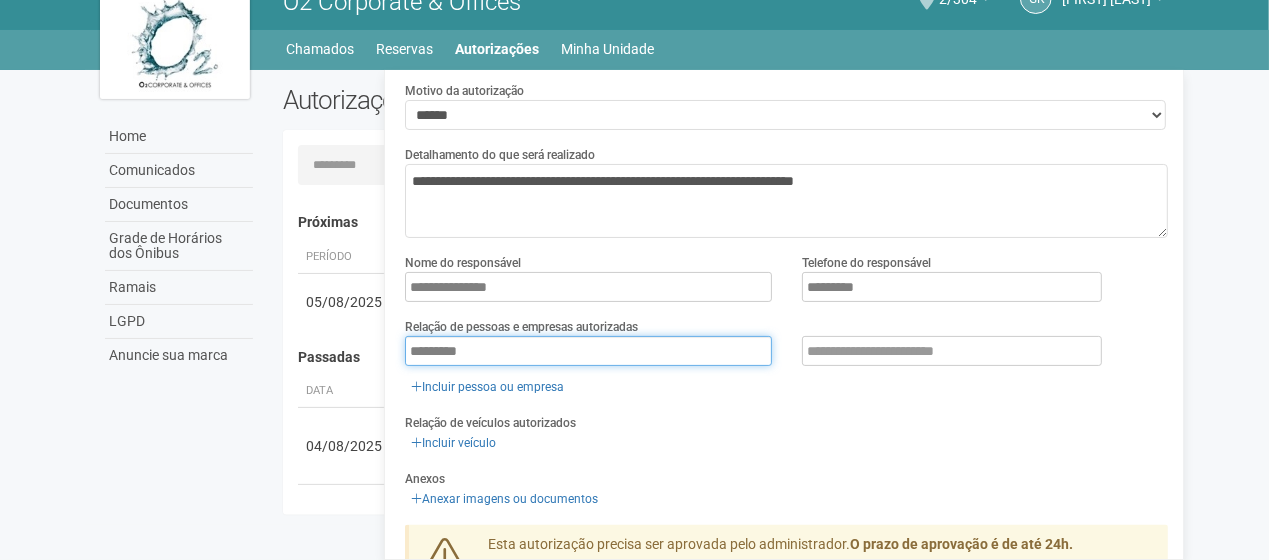 type on "*********" 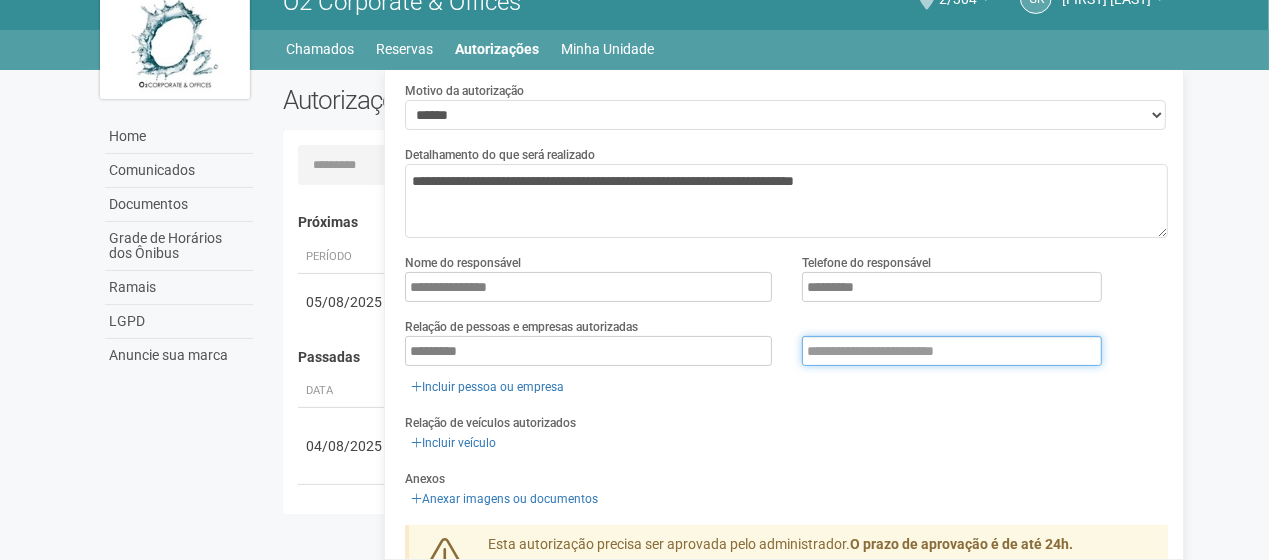 click at bounding box center [952, 351] 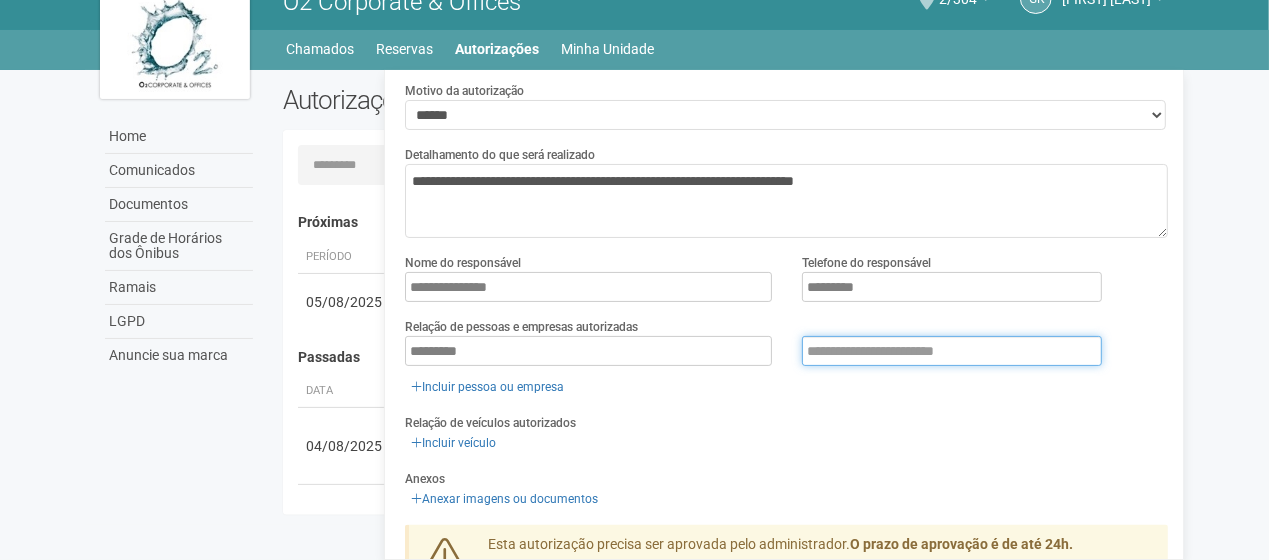 paste on "*********" 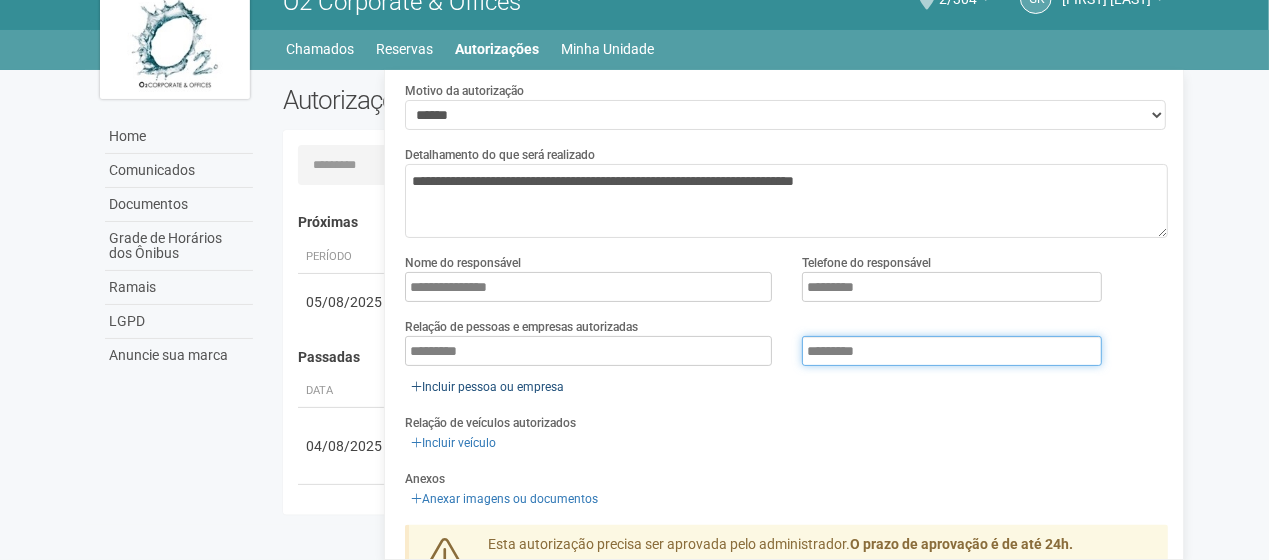 type on "*********" 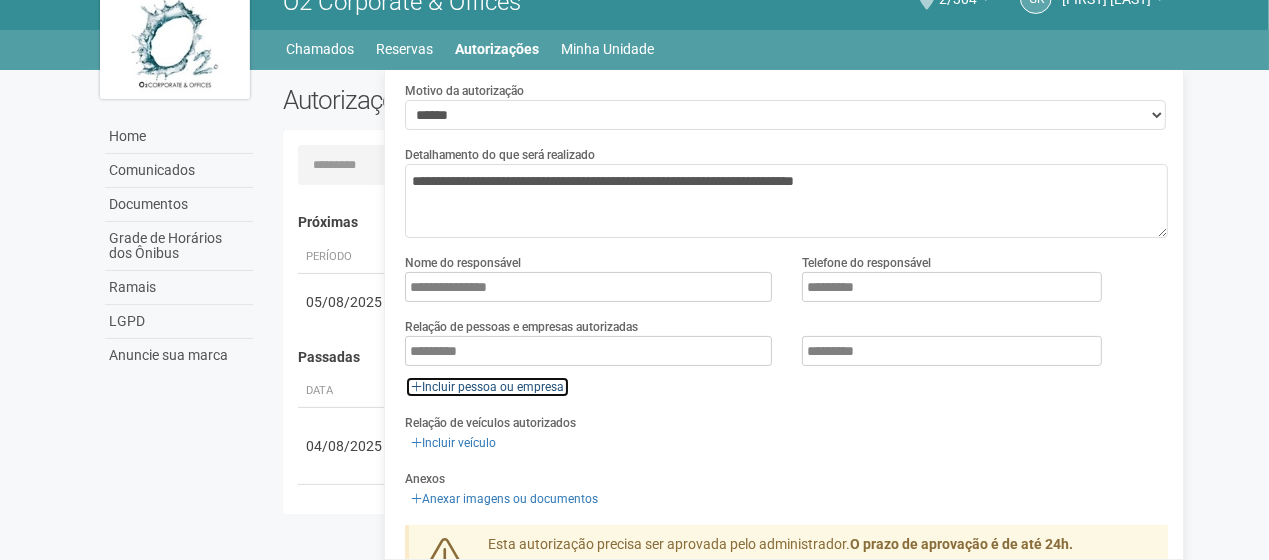 click on "Incluir pessoa ou empresa" at bounding box center [487, 387] 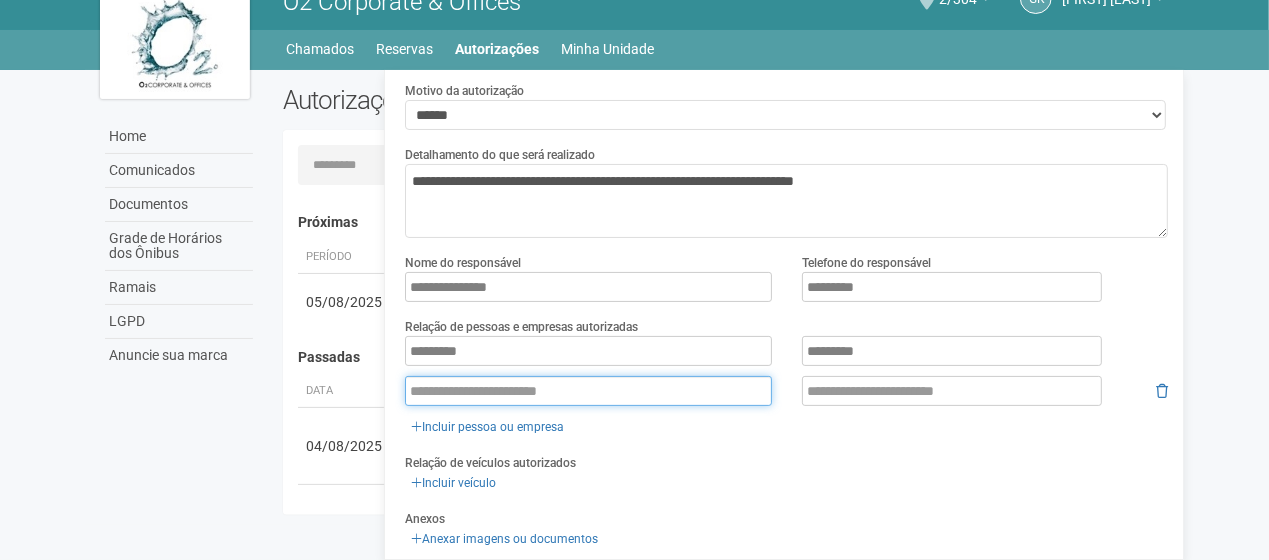 click at bounding box center (588, 391) 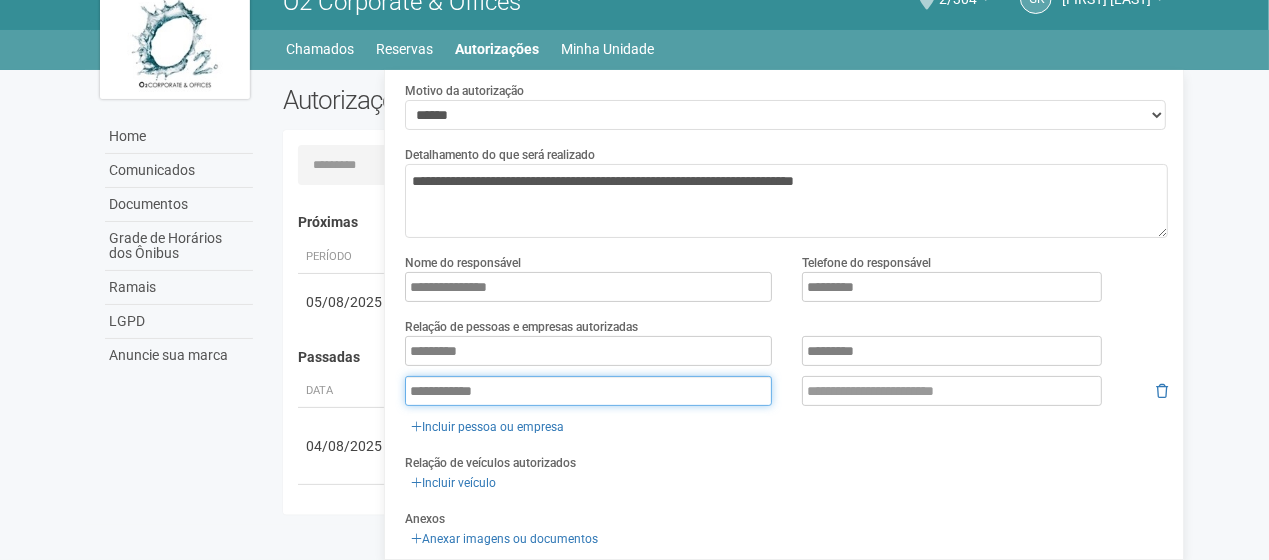type on "**********" 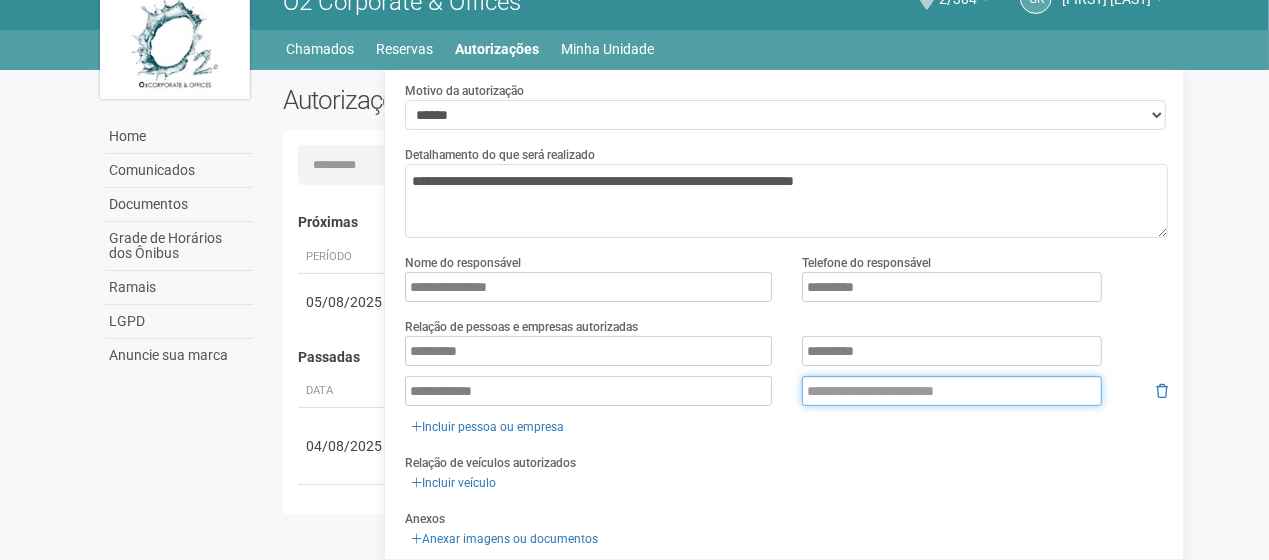 click at bounding box center (952, 391) 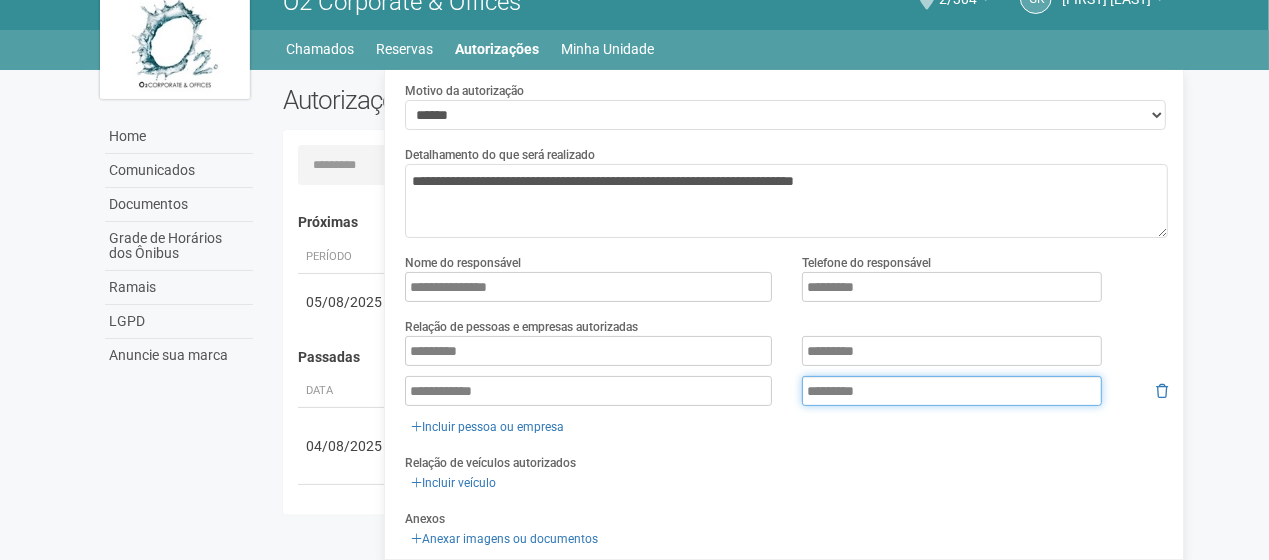 type on "*********" 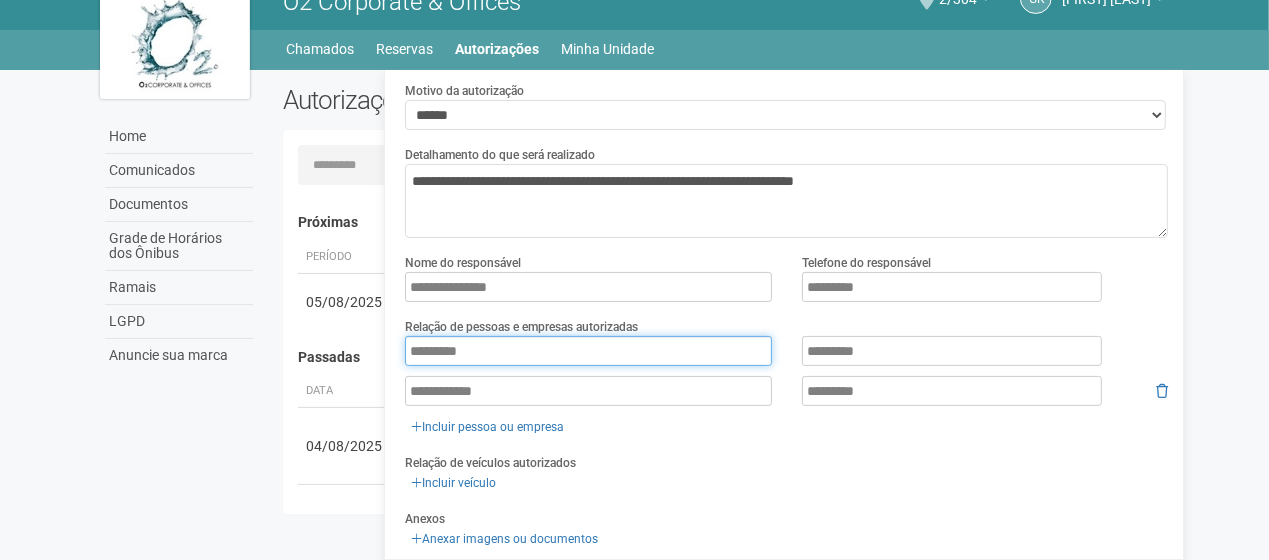 drag, startPoint x: 474, startPoint y: 352, endPoint x: 388, endPoint y: 326, distance: 89.84431 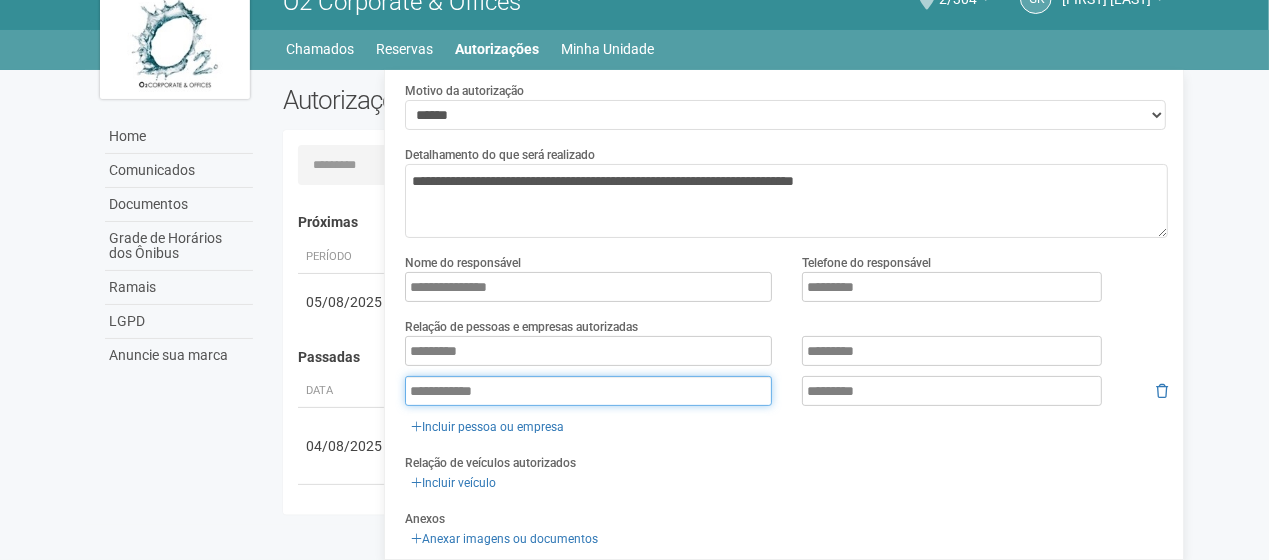 drag, startPoint x: 508, startPoint y: 395, endPoint x: 263, endPoint y: 400, distance: 245.05101 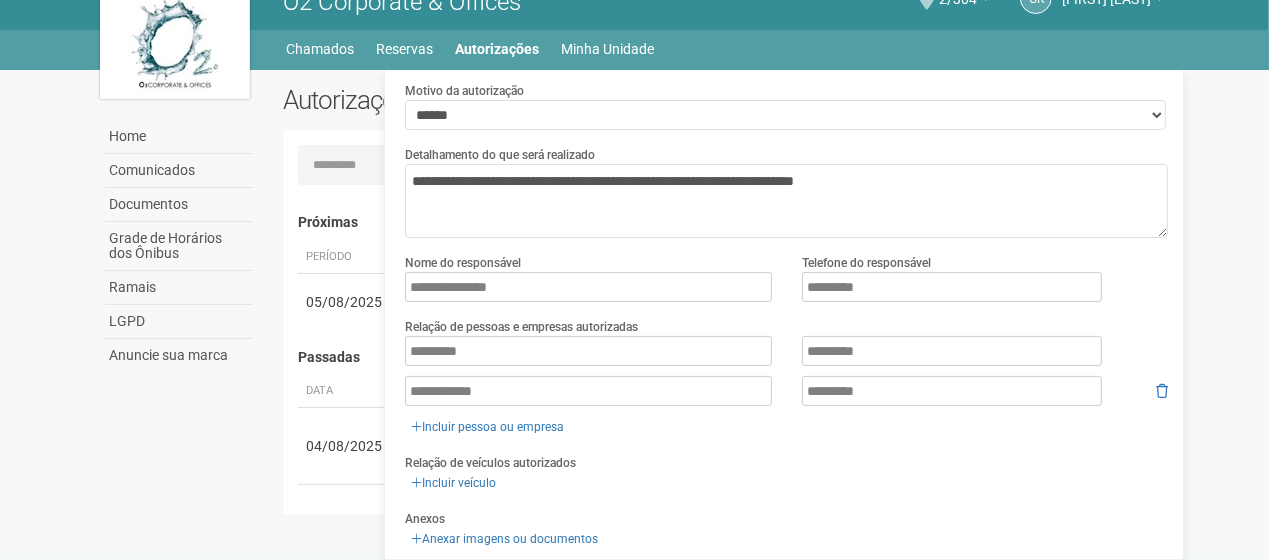 click on "Relação de veículos autorizados
Incluir veículo" at bounding box center [786, 473] 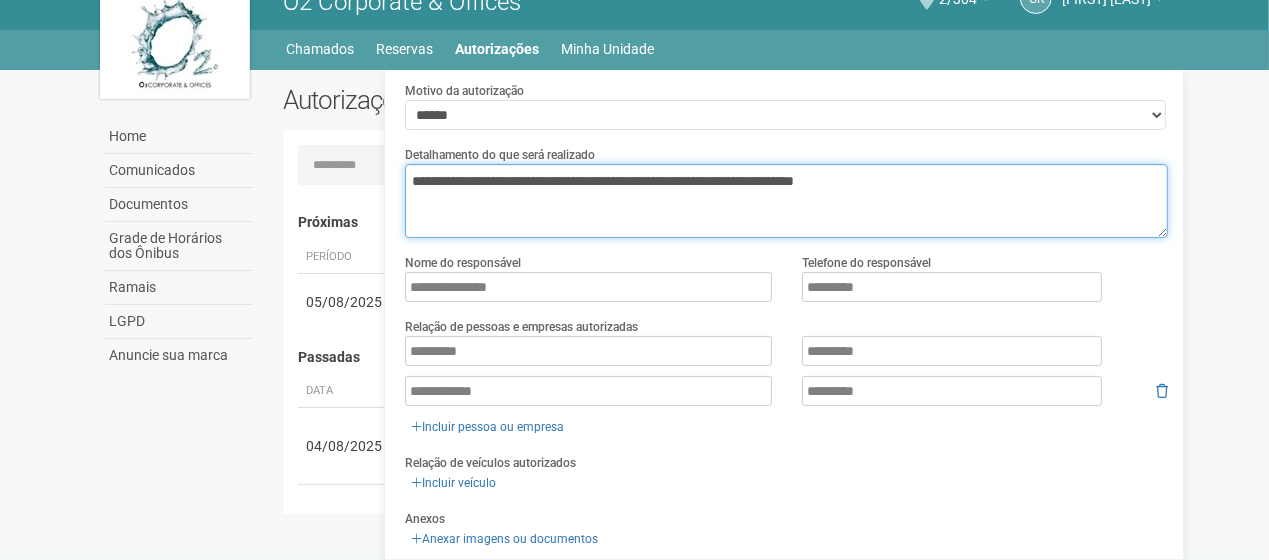 click on "**********" at bounding box center (786, 201) 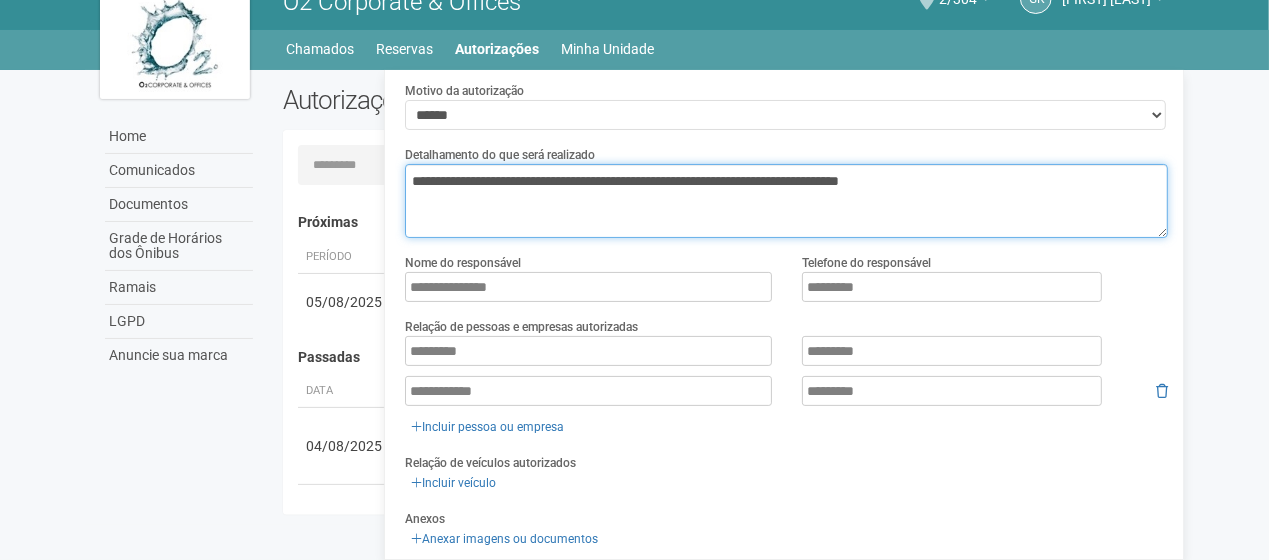 click on "**********" at bounding box center [786, 201] 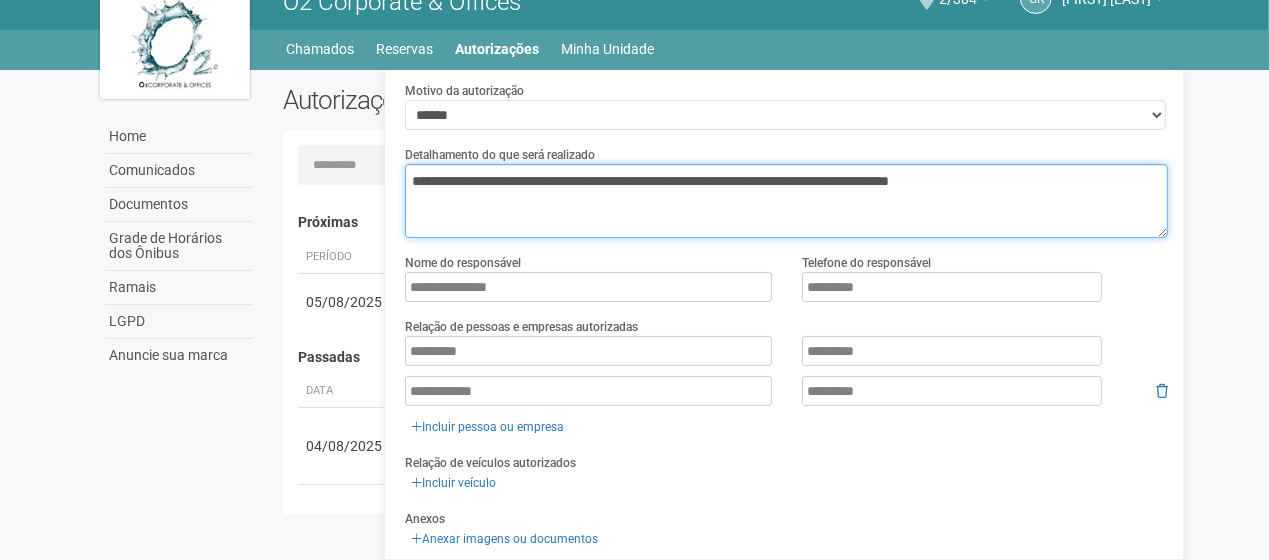 click on "**********" at bounding box center (786, 201) 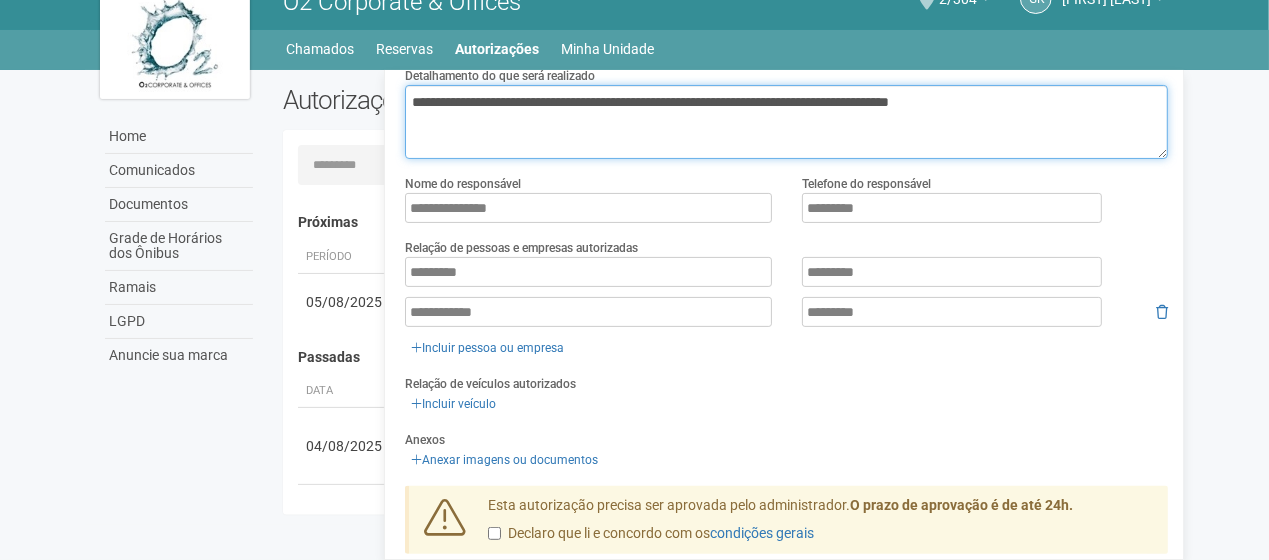 scroll, scrollTop: 268, scrollLeft: 0, axis: vertical 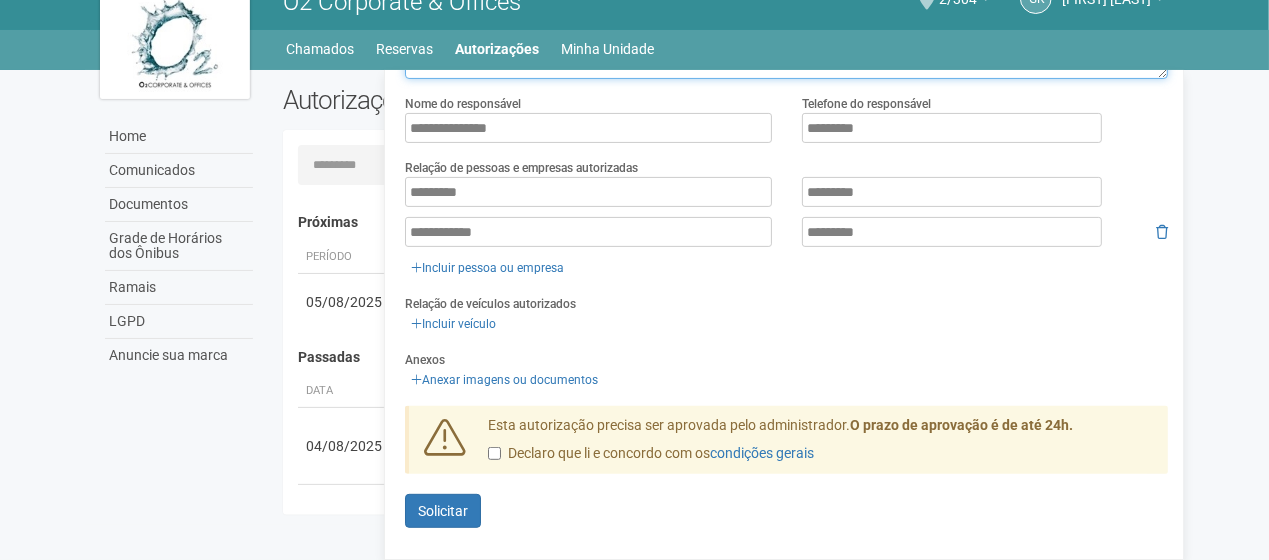 type on "**********" 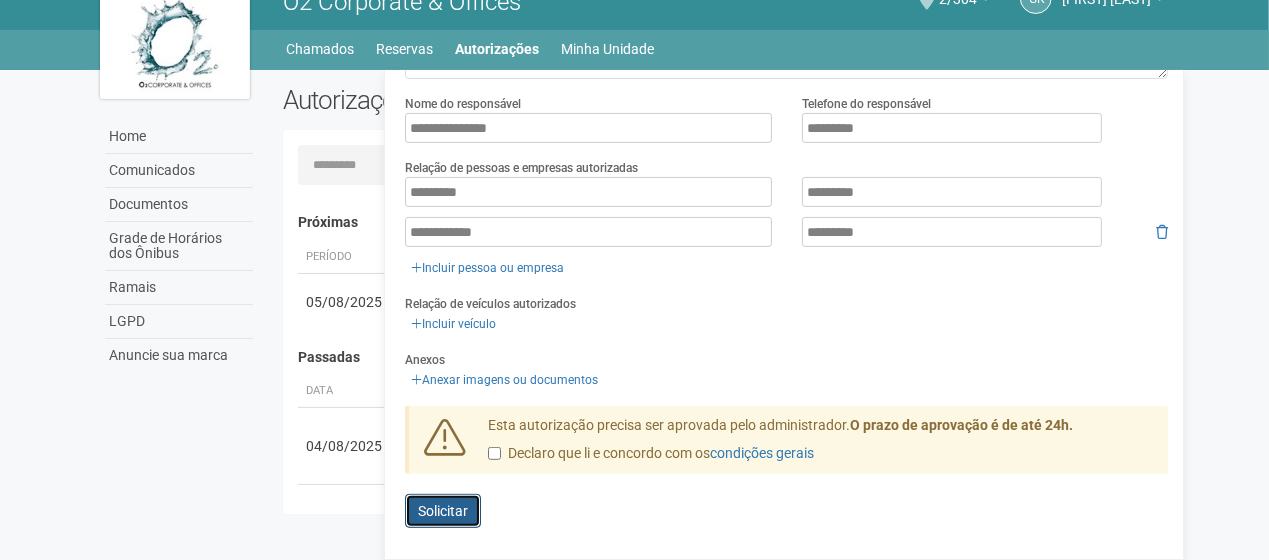 click on "Enviando...
Solicitar" at bounding box center (443, 511) 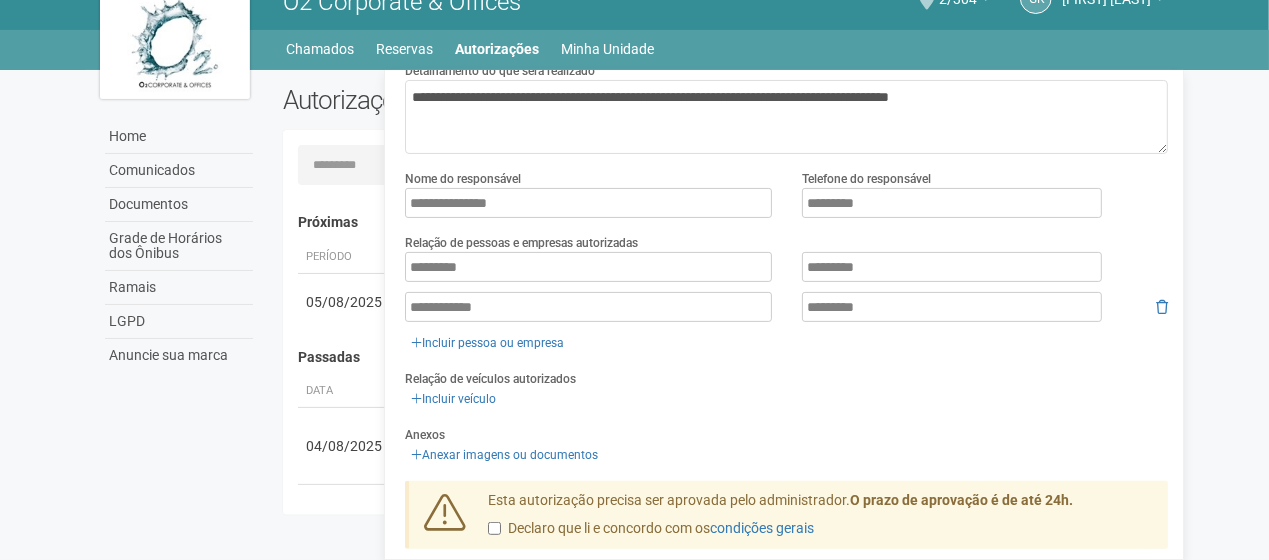 scroll, scrollTop: 0, scrollLeft: 0, axis: both 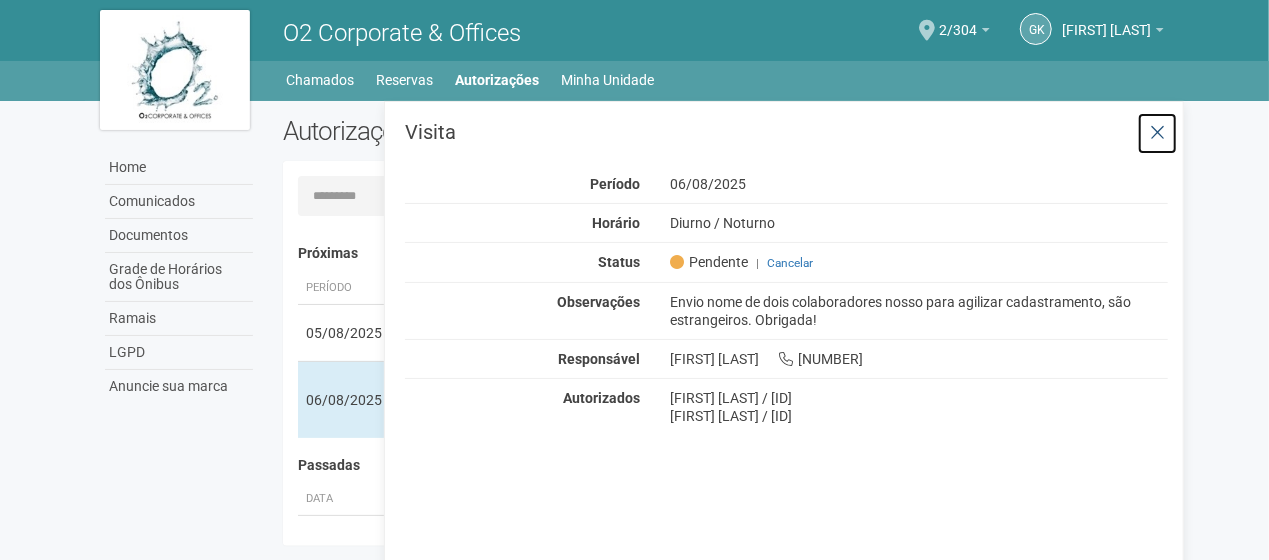 click at bounding box center (1157, 133) 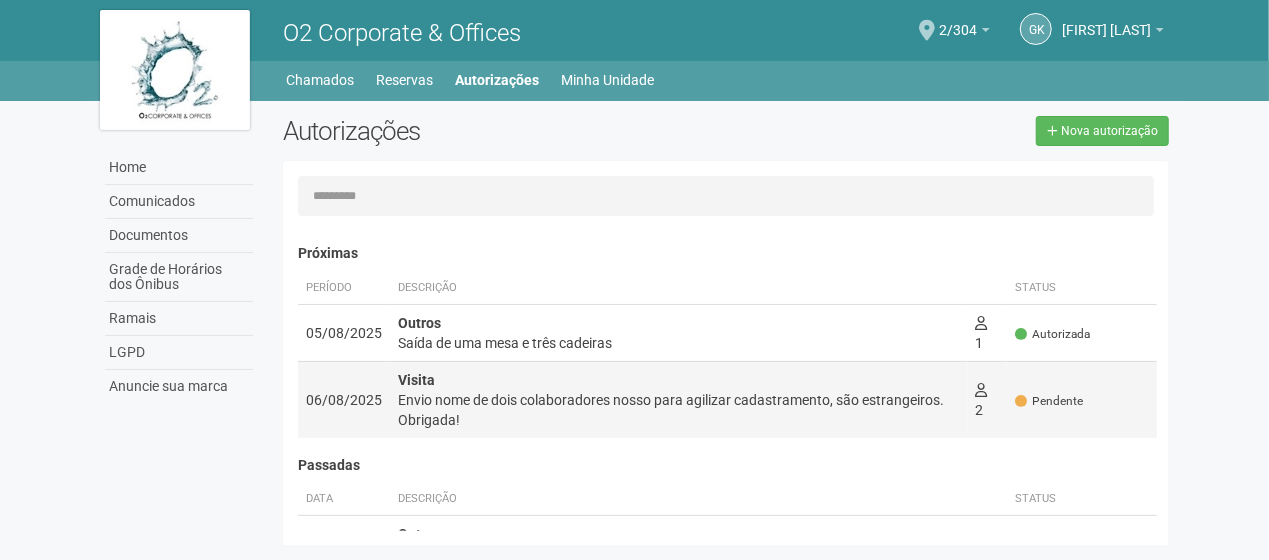 click on "Pendente" at bounding box center (1049, 401) 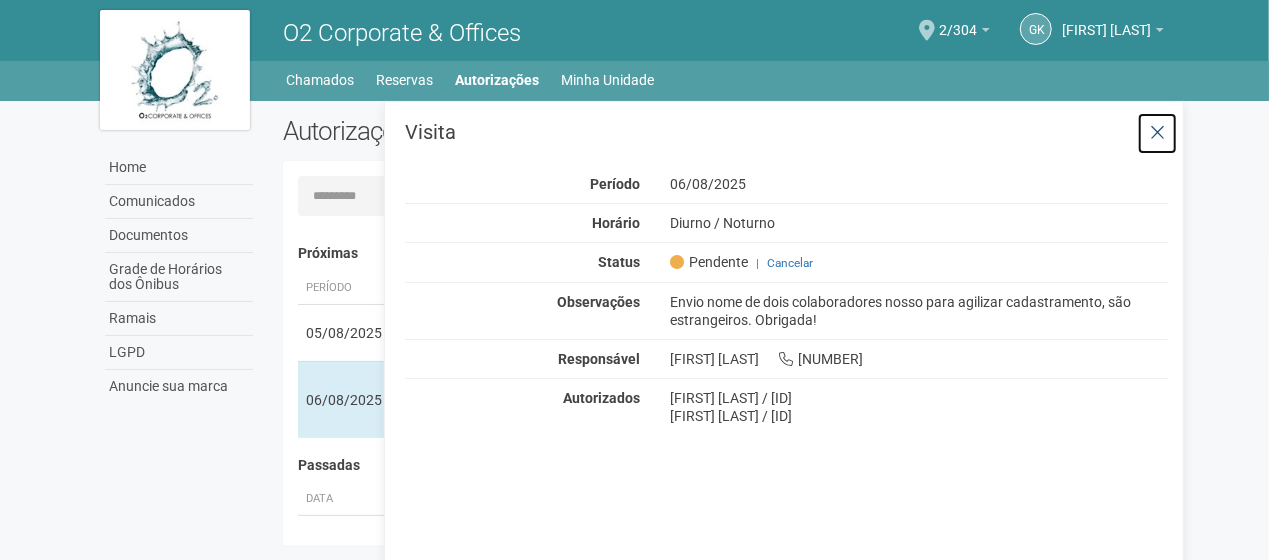 click at bounding box center (1157, 133) 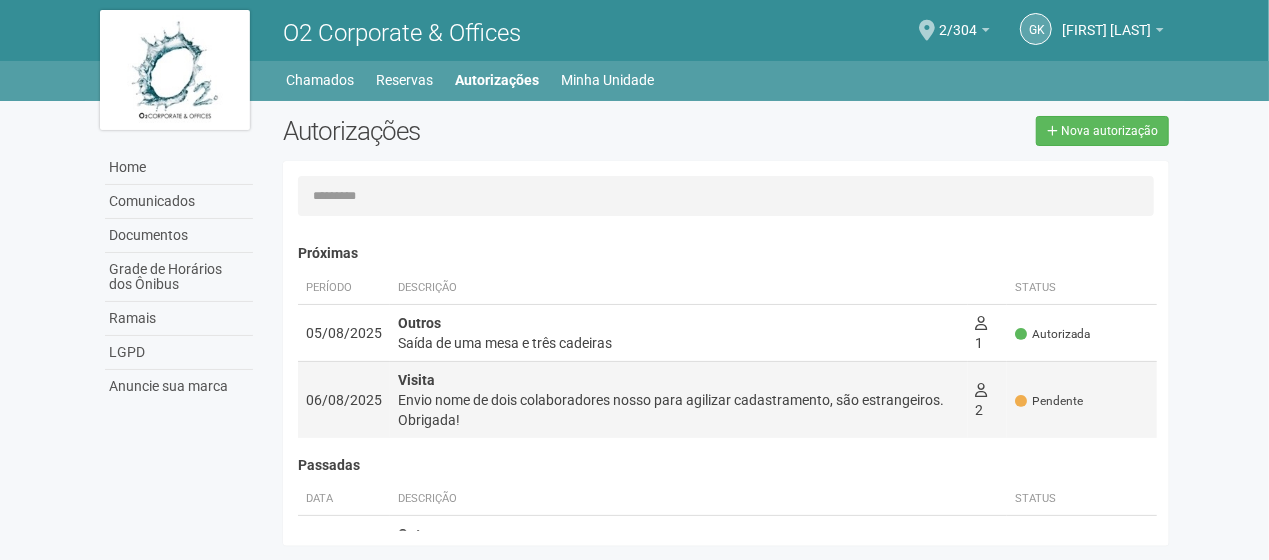 click on "Envio nome de dois colaboradores nosso para agilizar cadastramento, são estrangeiros. Obrigada!" at bounding box center [679, 410] 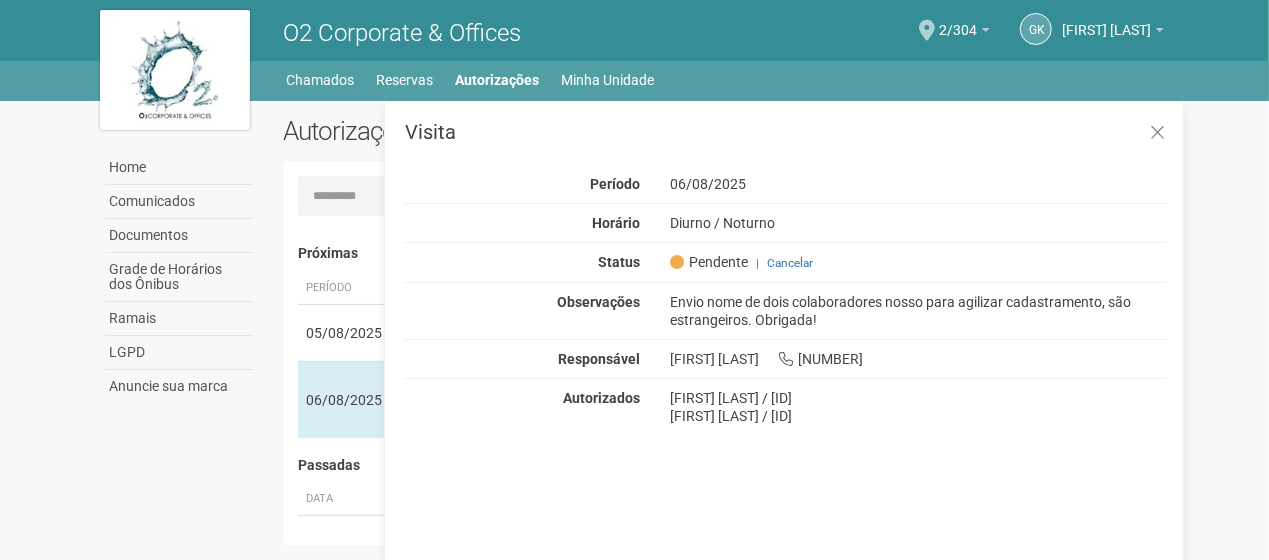 drag, startPoint x: 672, startPoint y: 398, endPoint x: 852, endPoint y: 423, distance: 181.72781 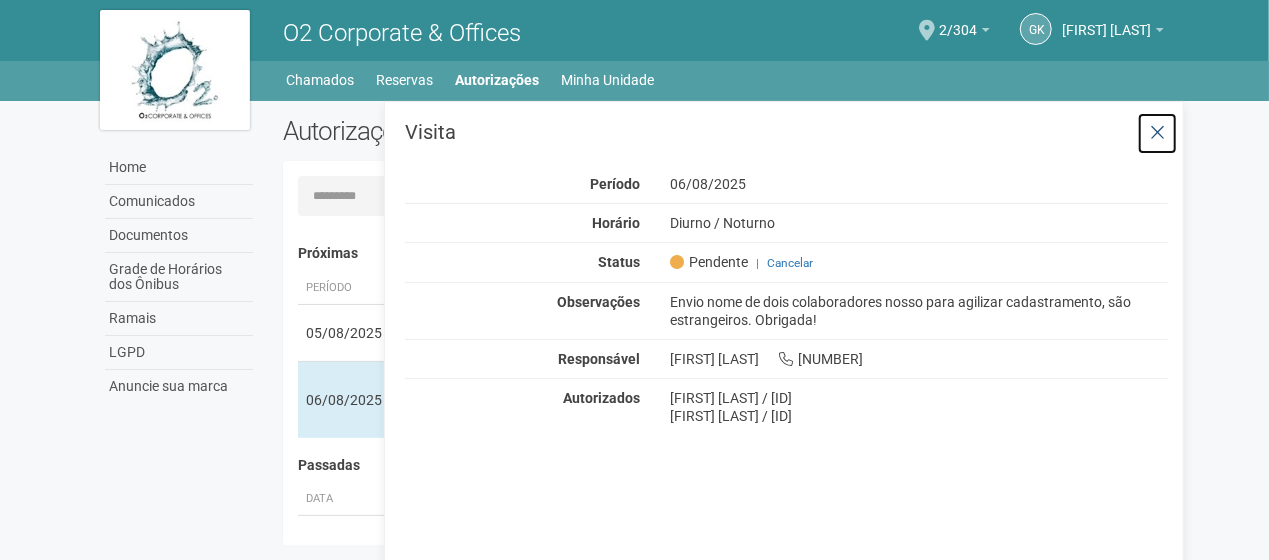 click at bounding box center (1157, 133) 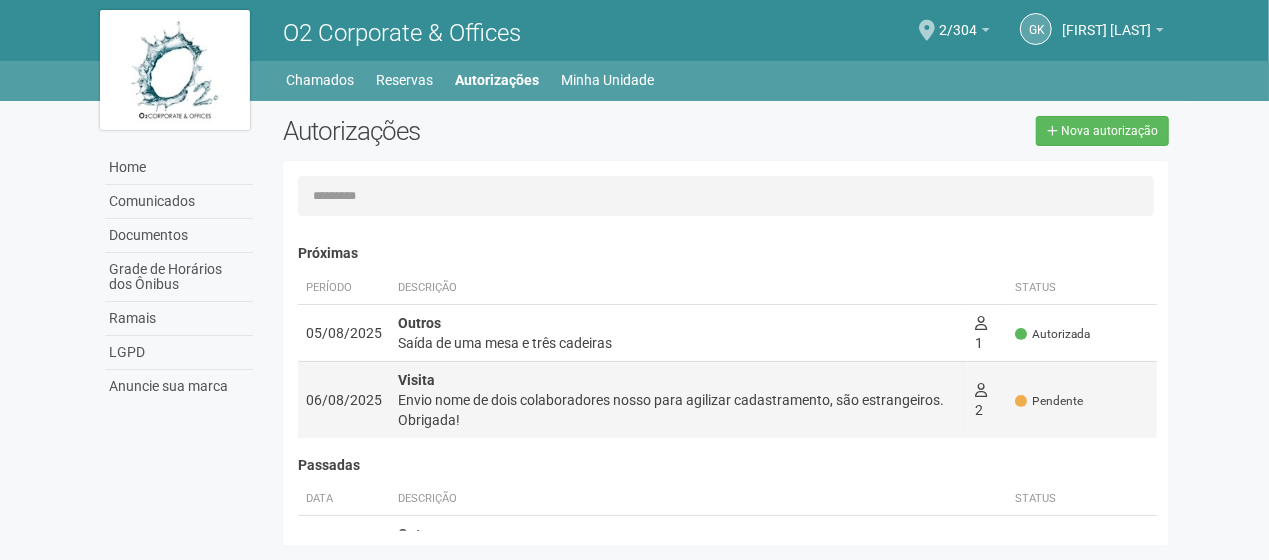 click on "2
0" at bounding box center (988, 399) 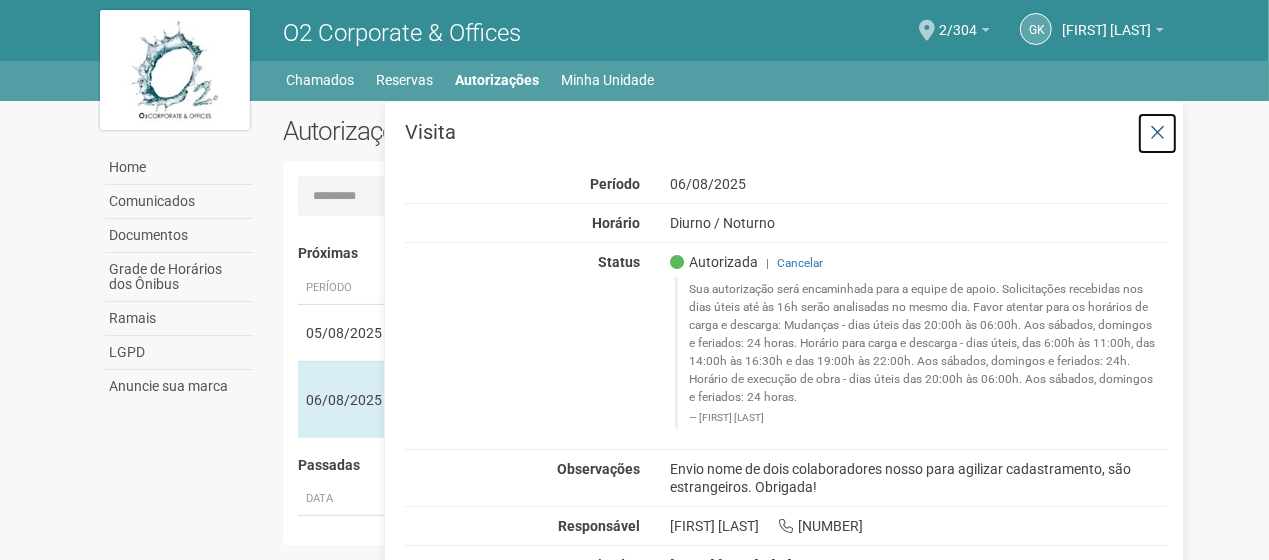 click at bounding box center [1157, 133] 